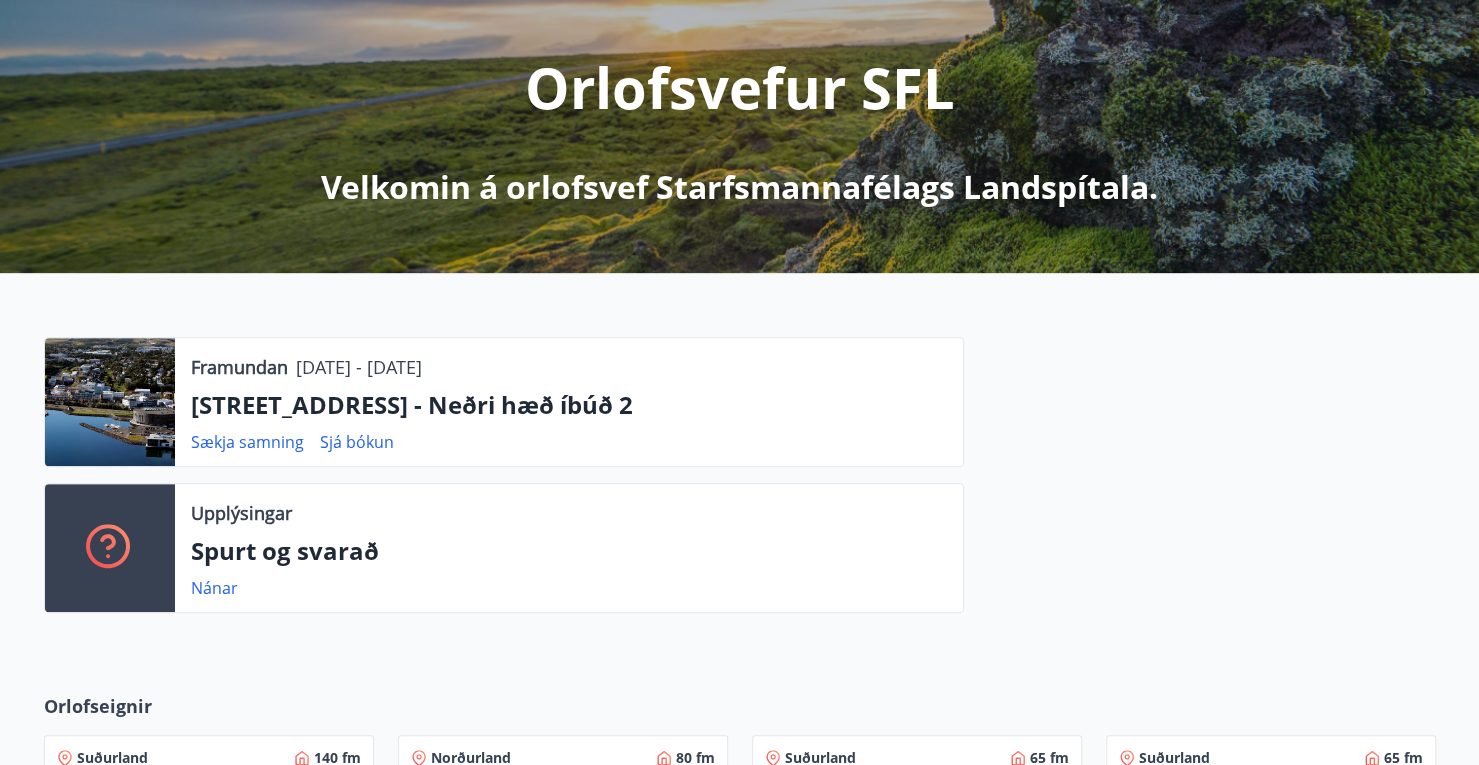 scroll, scrollTop: 230, scrollLeft: 0, axis: vertical 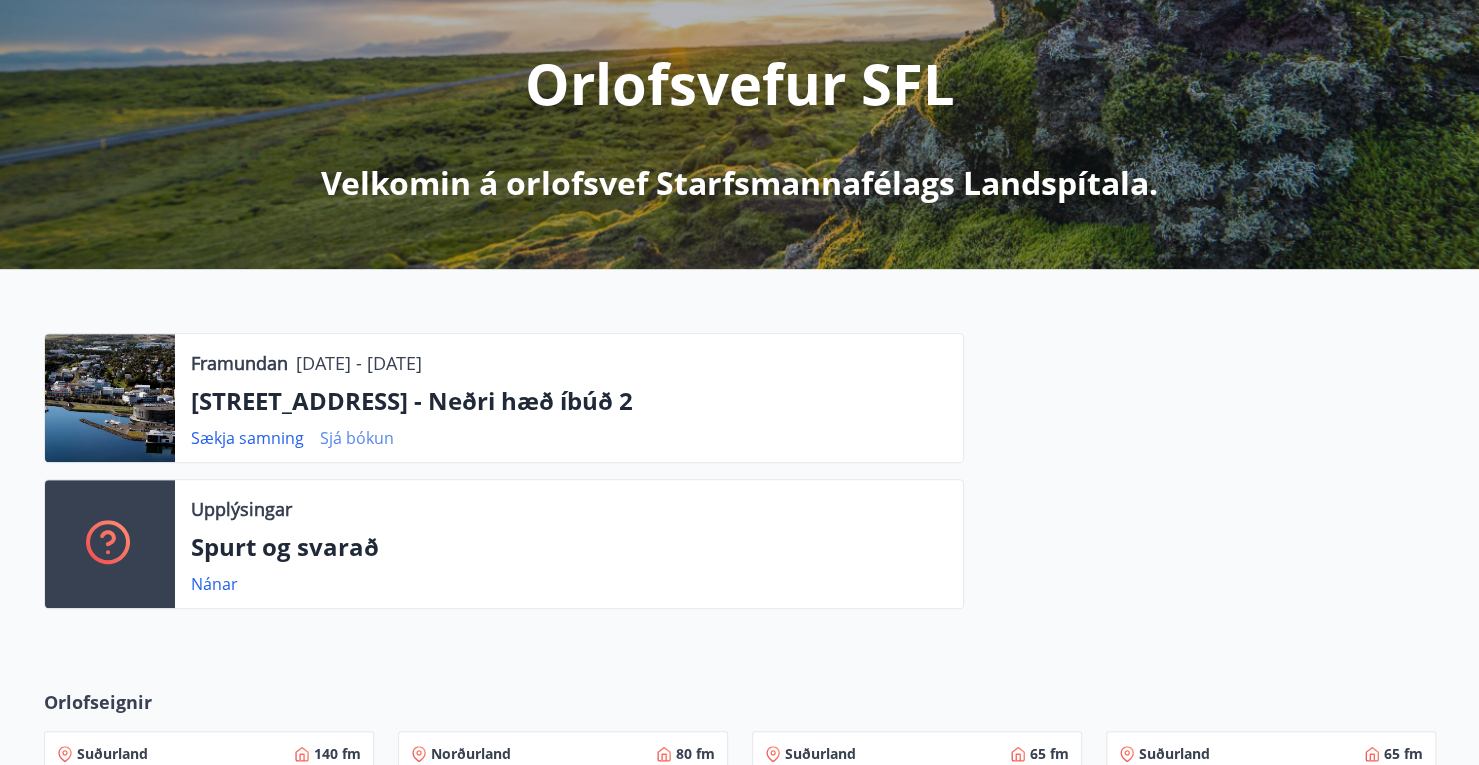 click on "Sjá bókun" at bounding box center [357, 438] 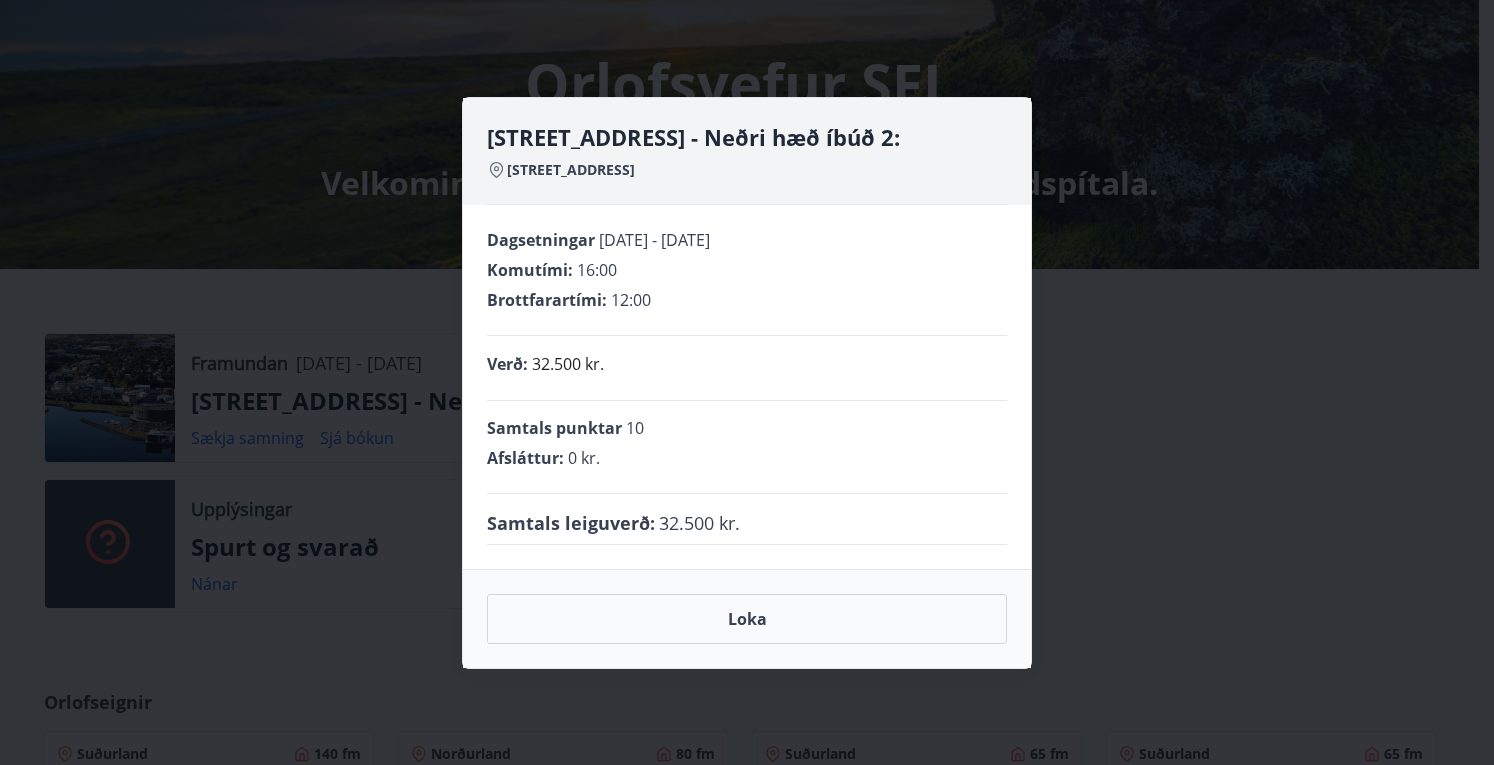 click on "Hrafnagilsstræti 26 - Neðri hæð íbúð 2: [STREET_ADDRESS] Dagsetningar [DATE] - [DATE] Komutími : 16:00 Brottfarartími : 12:00 Verð : 32.500 kr. Samtals punktar 10 Afsláttur :   0 kr. Samtals leiguverð : 32.500 kr. [GEOGRAPHIC_DATA]" at bounding box center (747, 382) 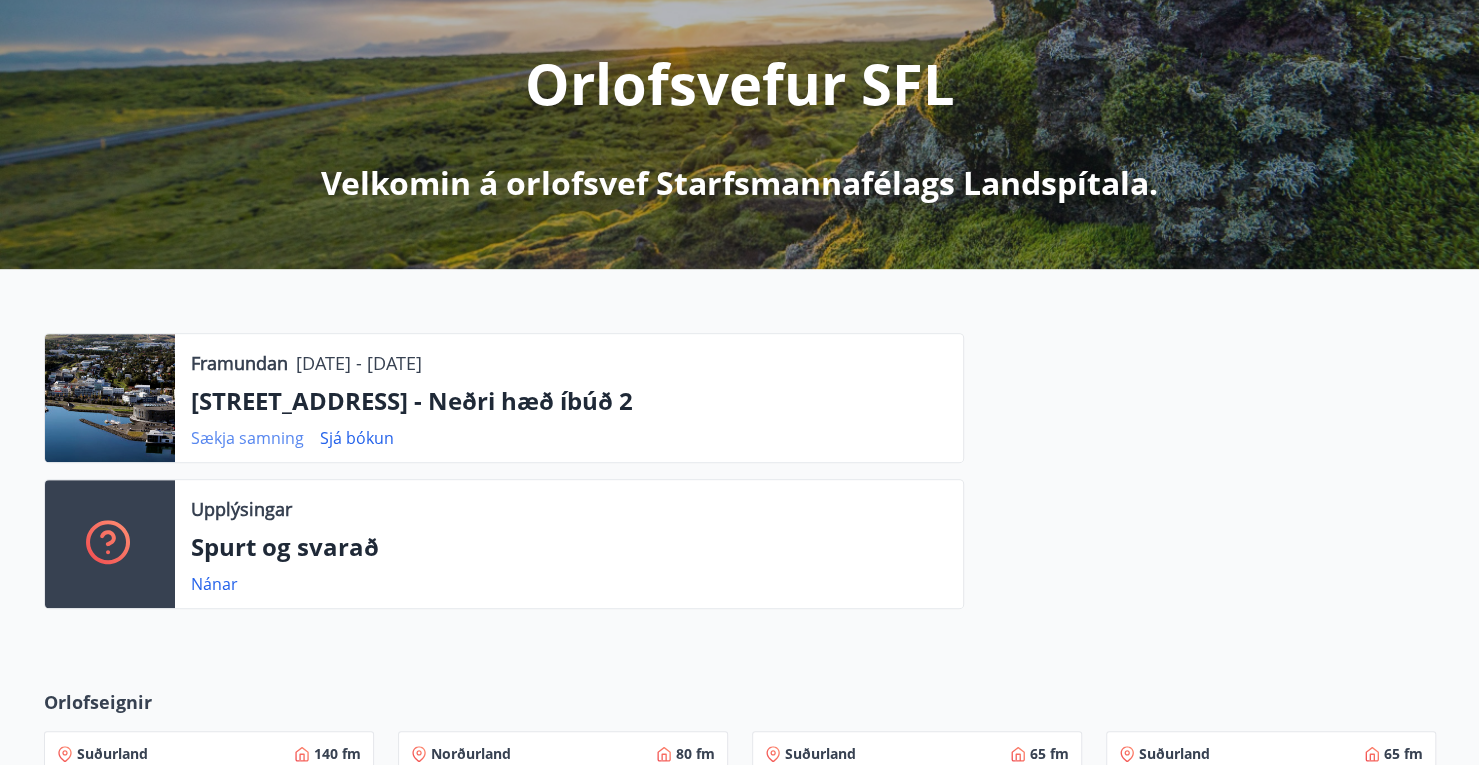 click on "Sækja samning" at bounding box center [247, 438] 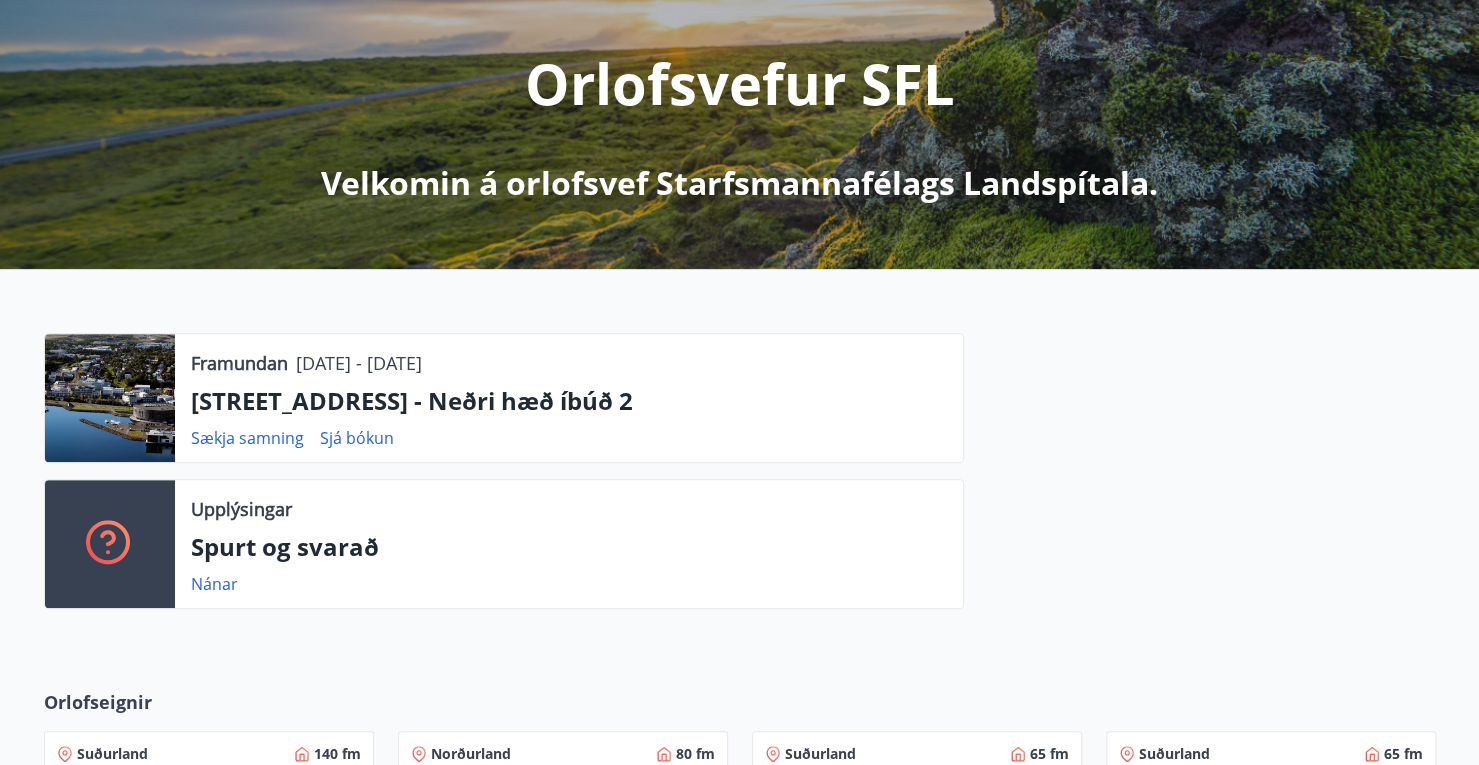 scroll, scrollTop: 0, scrollLeft: 0, axis: both 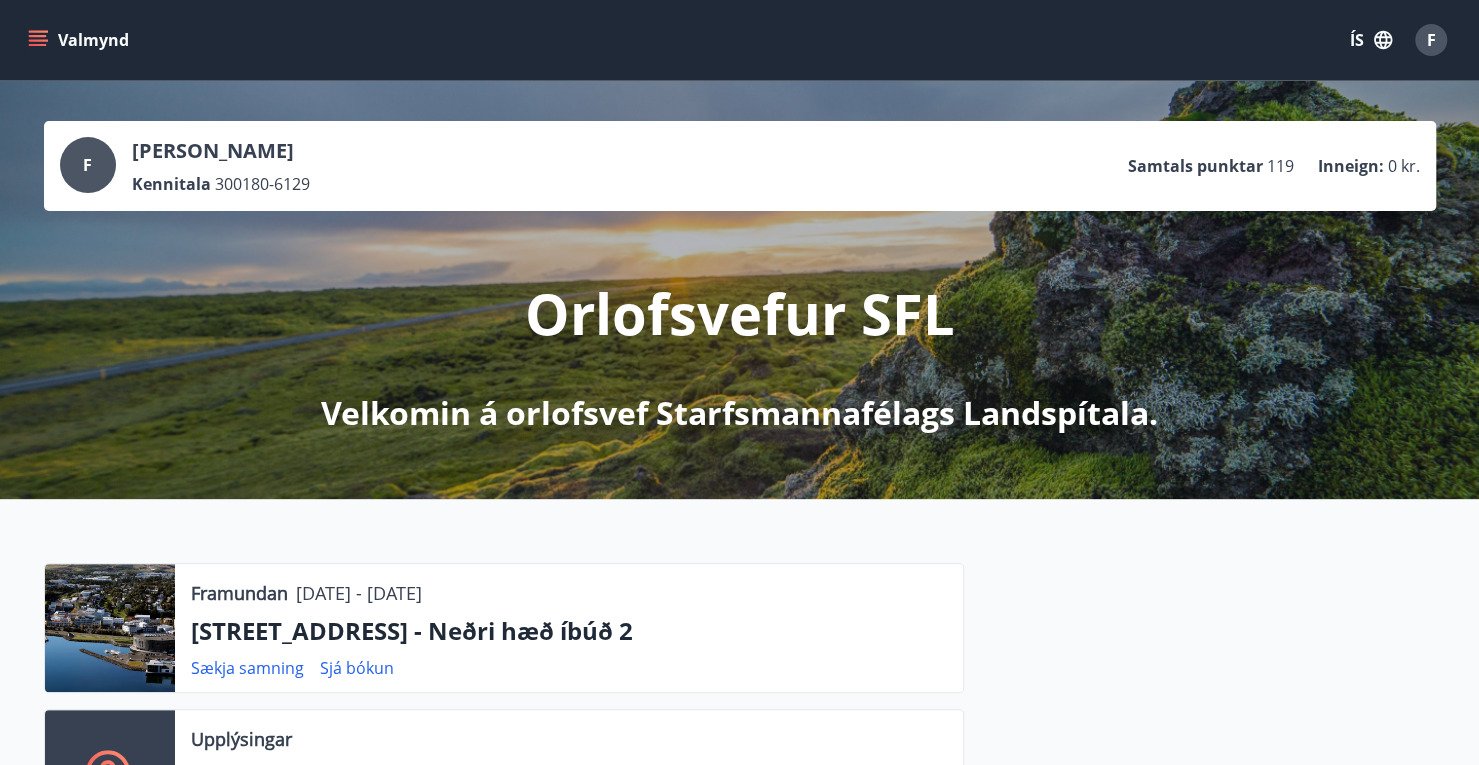 click on "Valmynd" at bounding box center (80, 40) 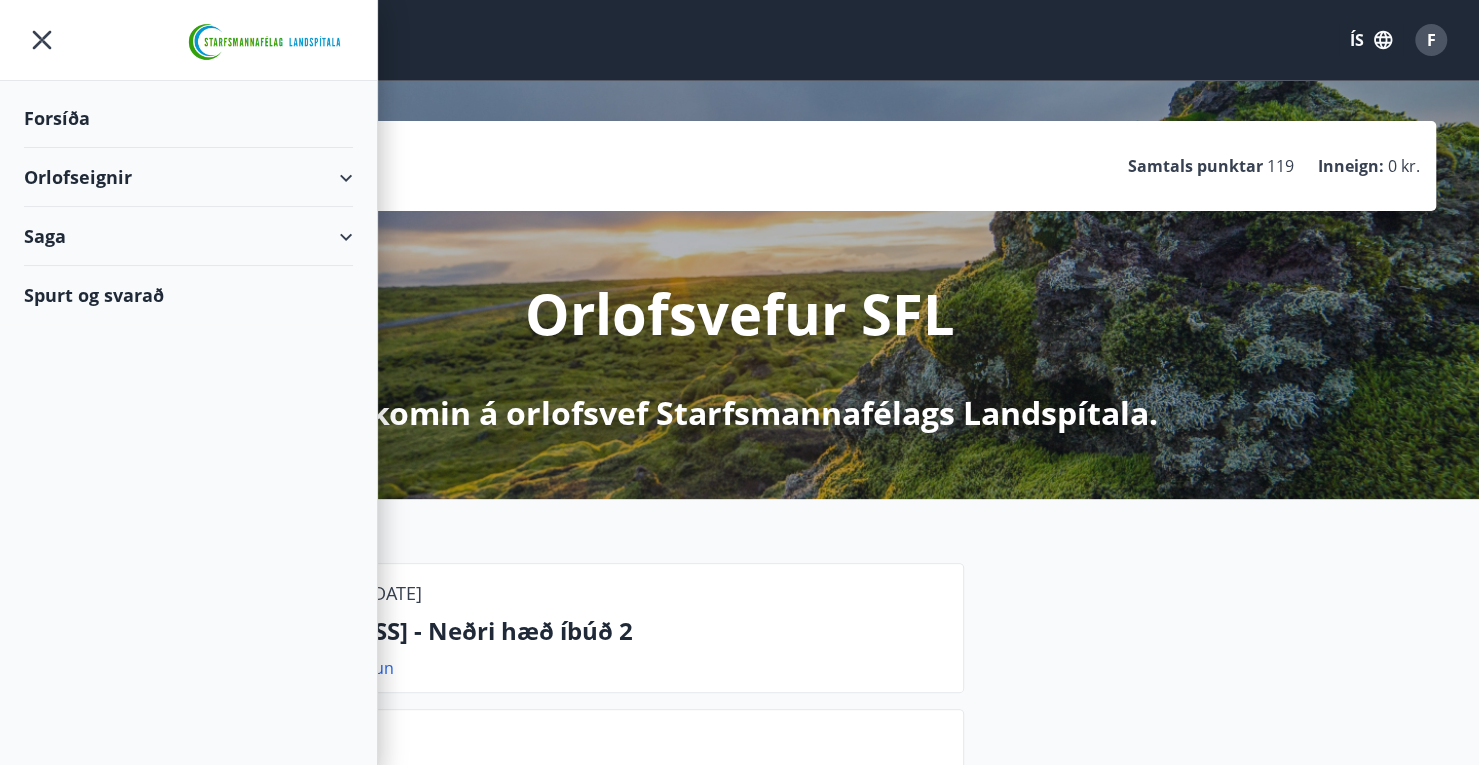 click on "Forsíða" at bounding box center [188, 118] 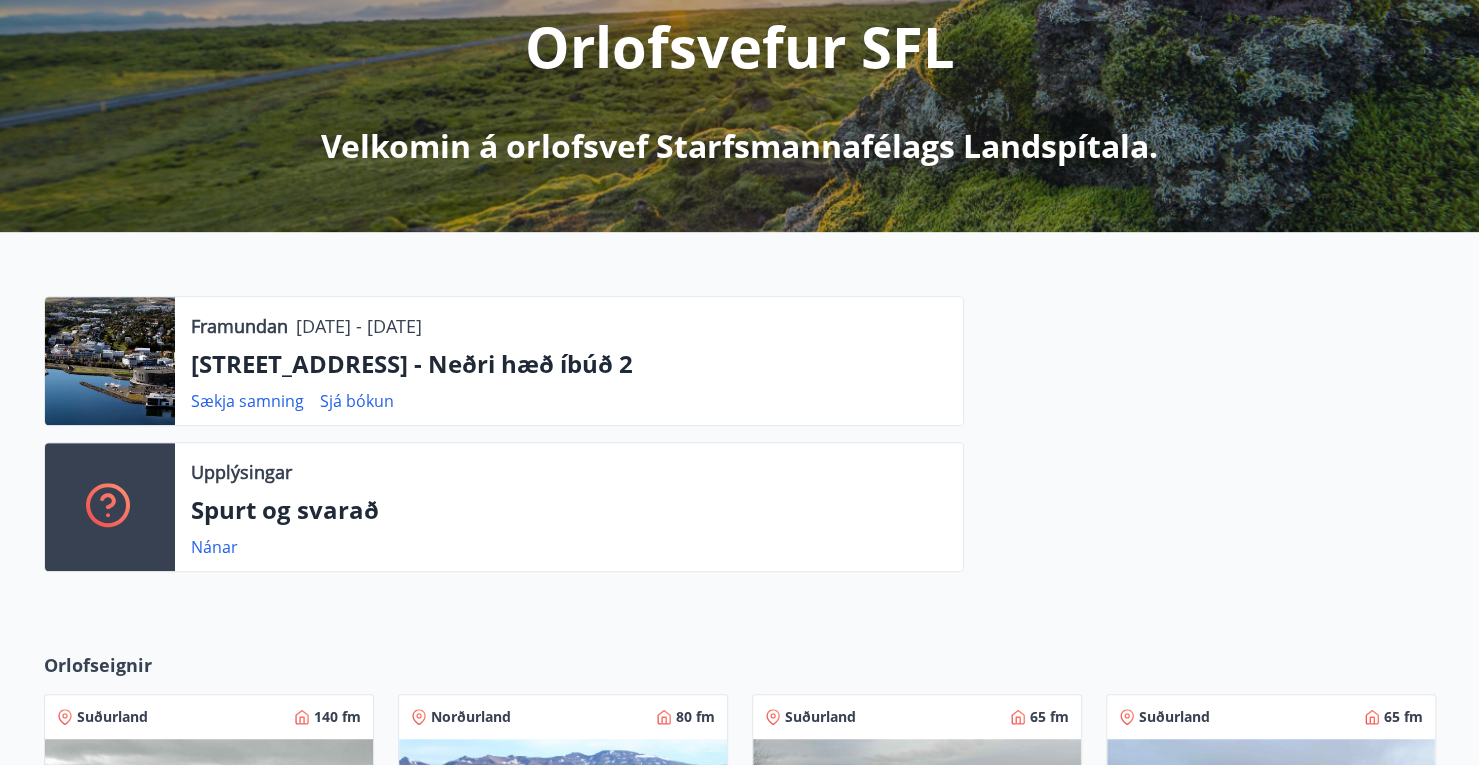 scroll, scrollTop: 0, scrollLeft: 0, axis: both 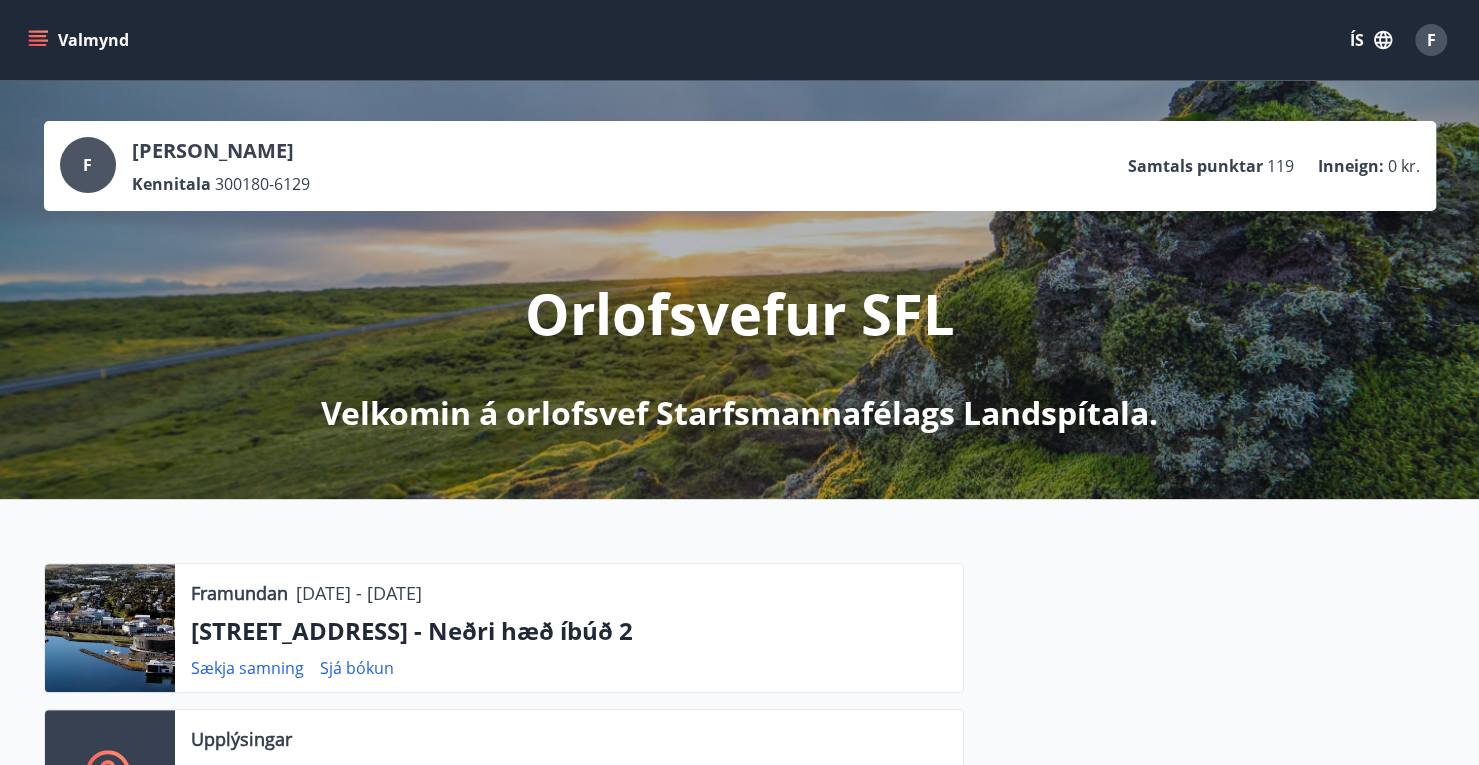 click 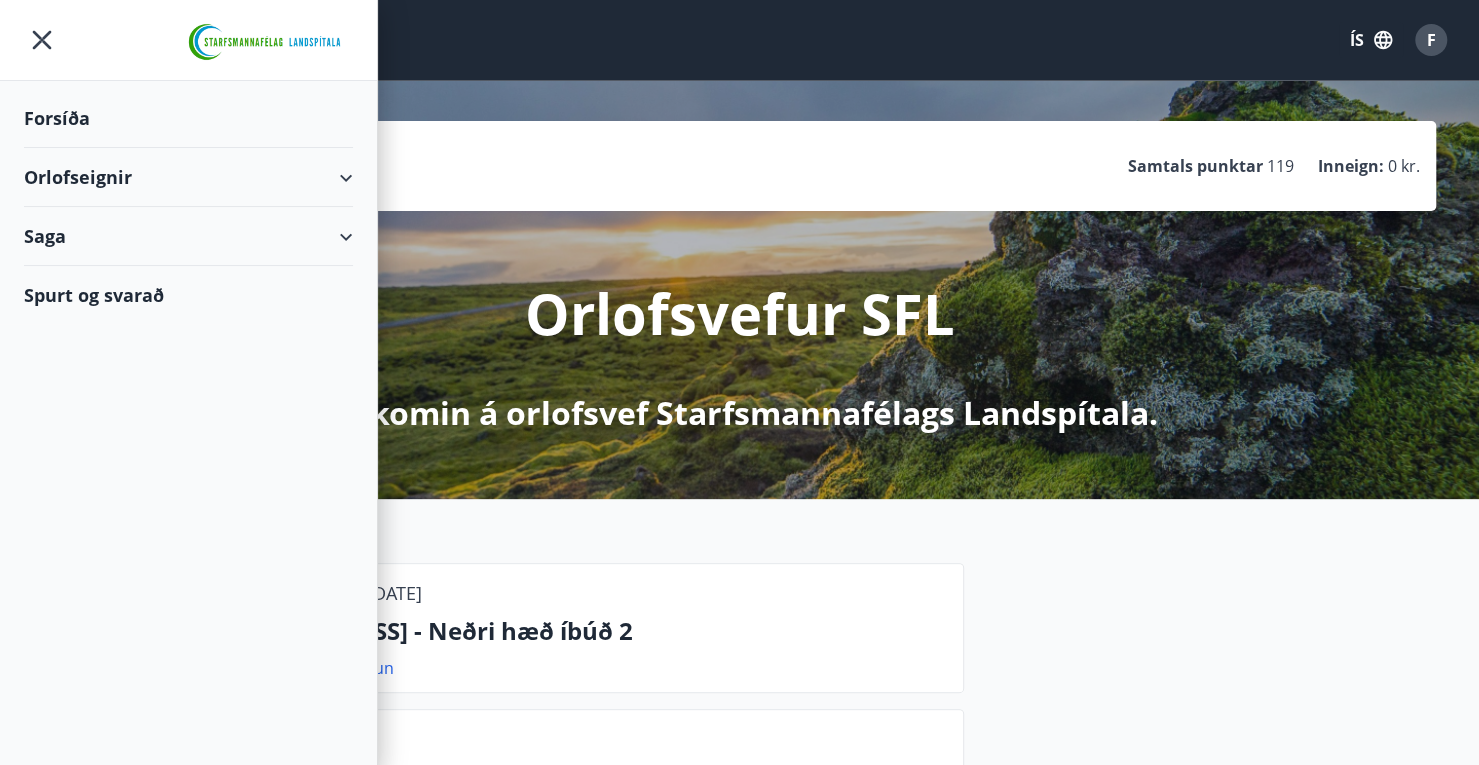 click on "Forsíða" at bounding box center [188, 118] 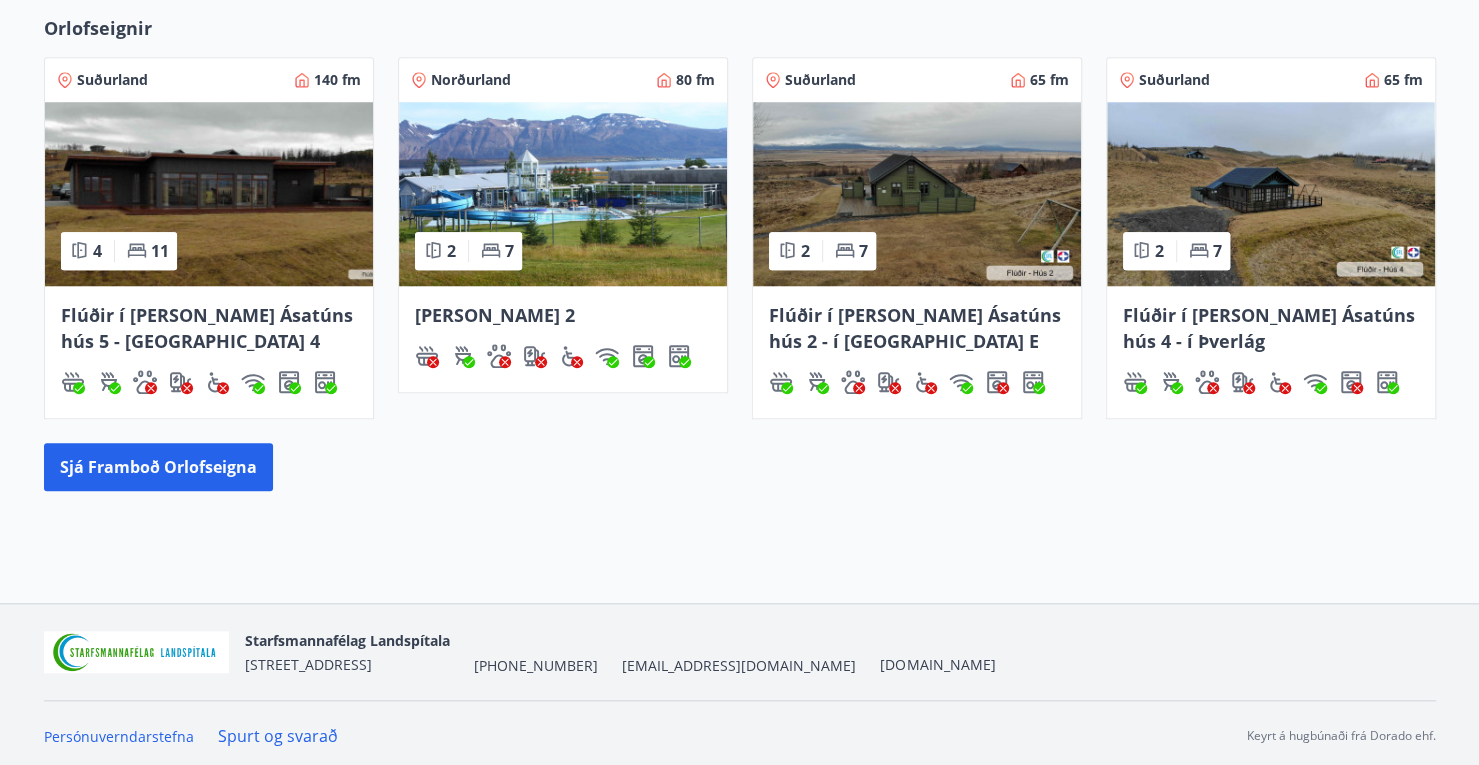 scroll, scrollTop: 905, scrollLeft: 0, axis: vertical 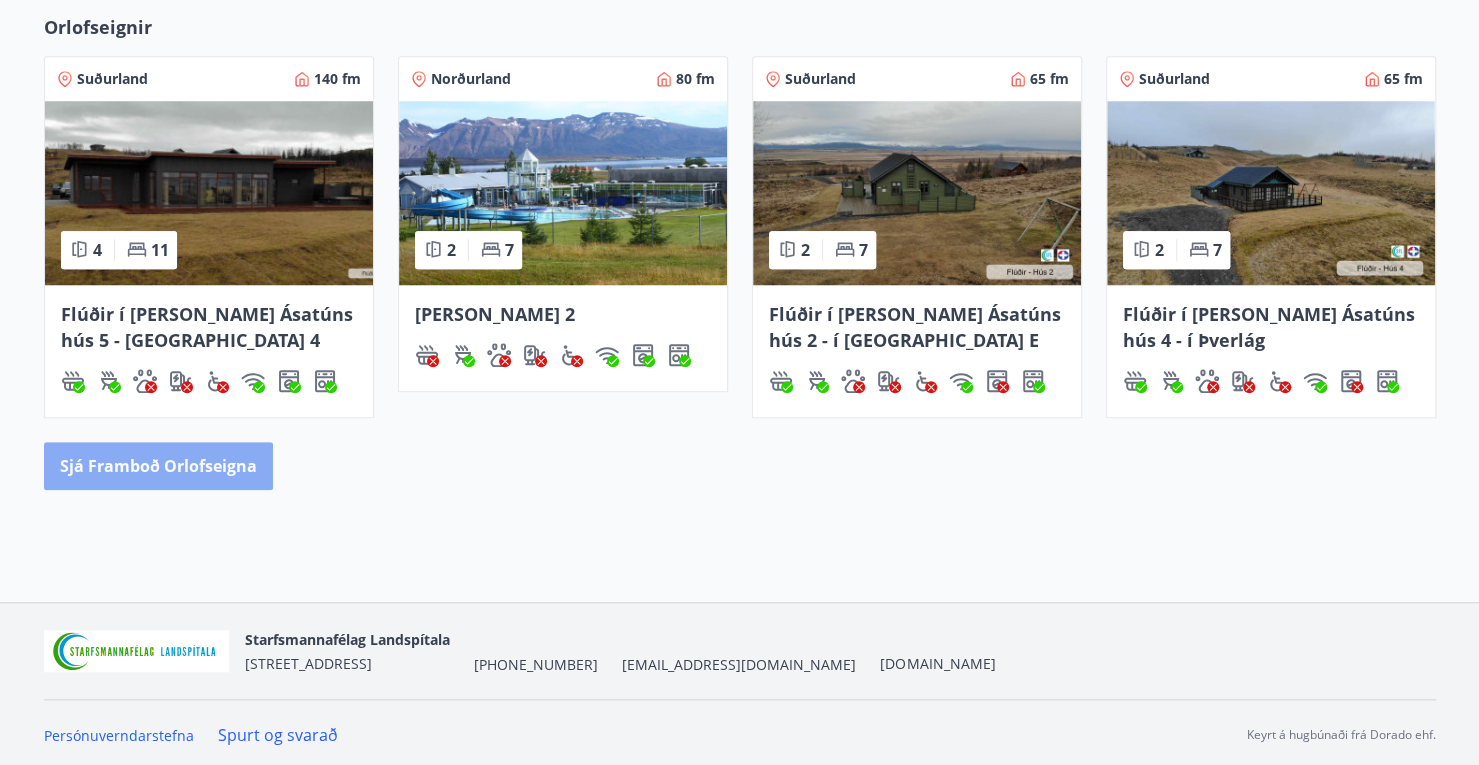 click on "Sjá framboð orlofseigna" at bounding box center [158, 466] 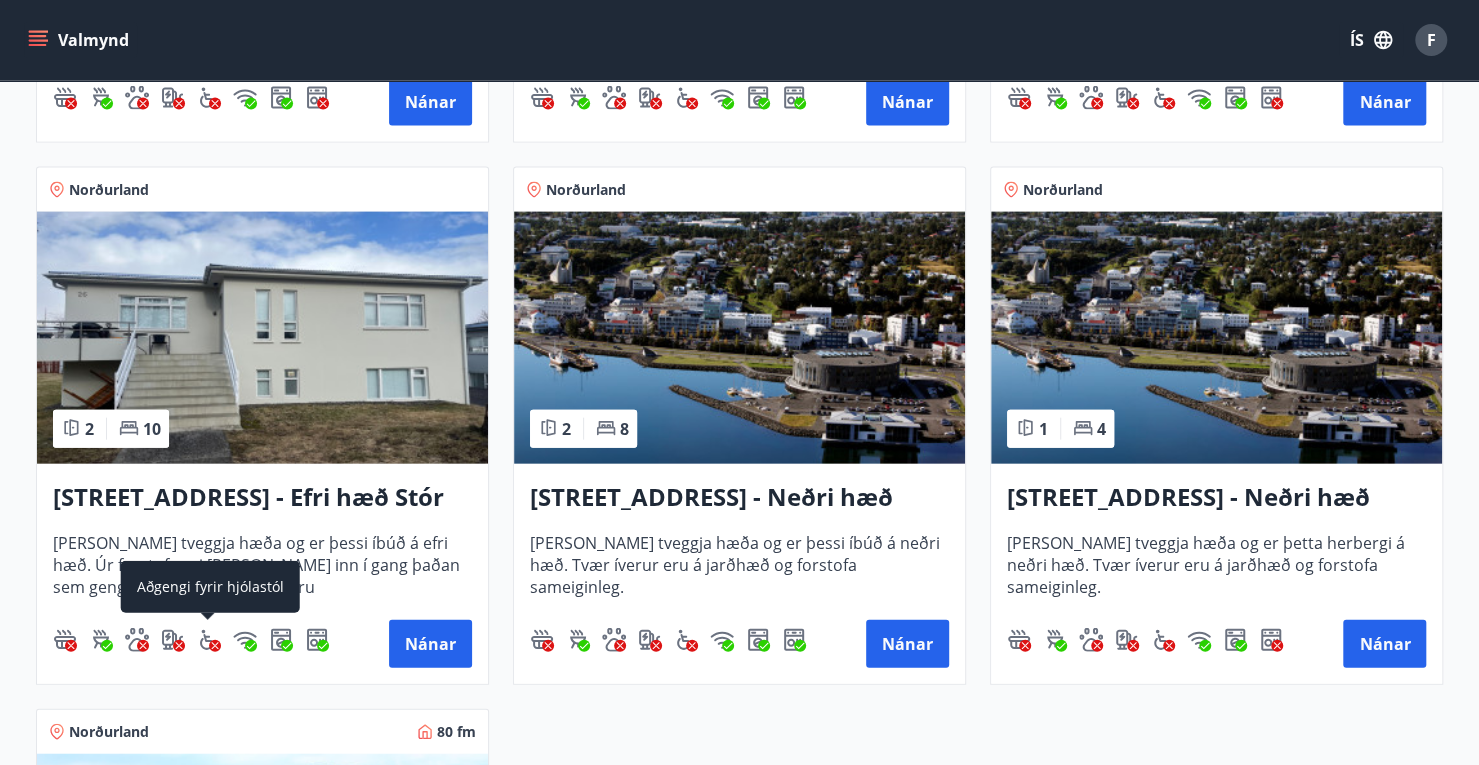 scroll, scrollTop: 2462, scrollLeft: 0, axis: vertical 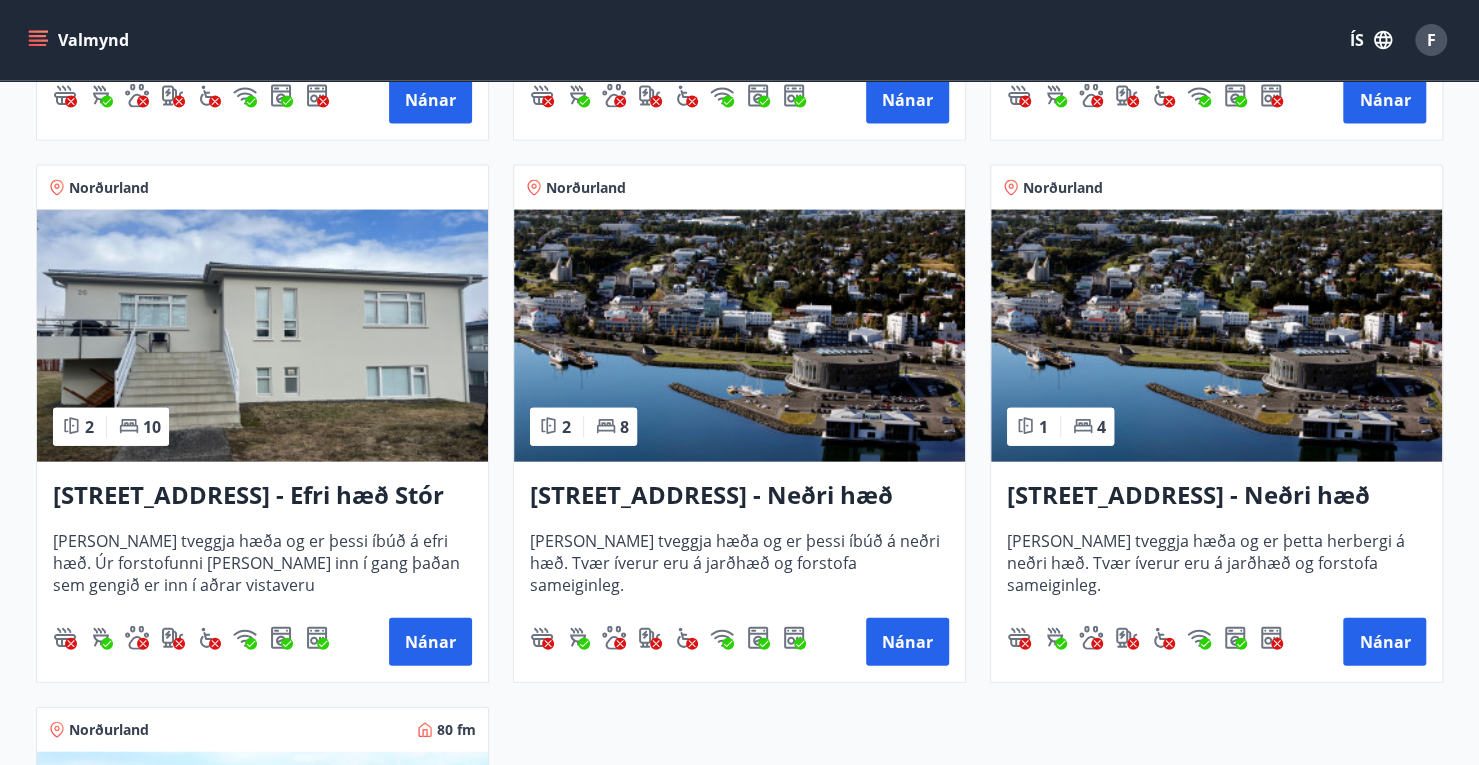 click on "[STREET_ADDRESS] - Neðri hæð íbúð 2" at bounding box center (739, 496) 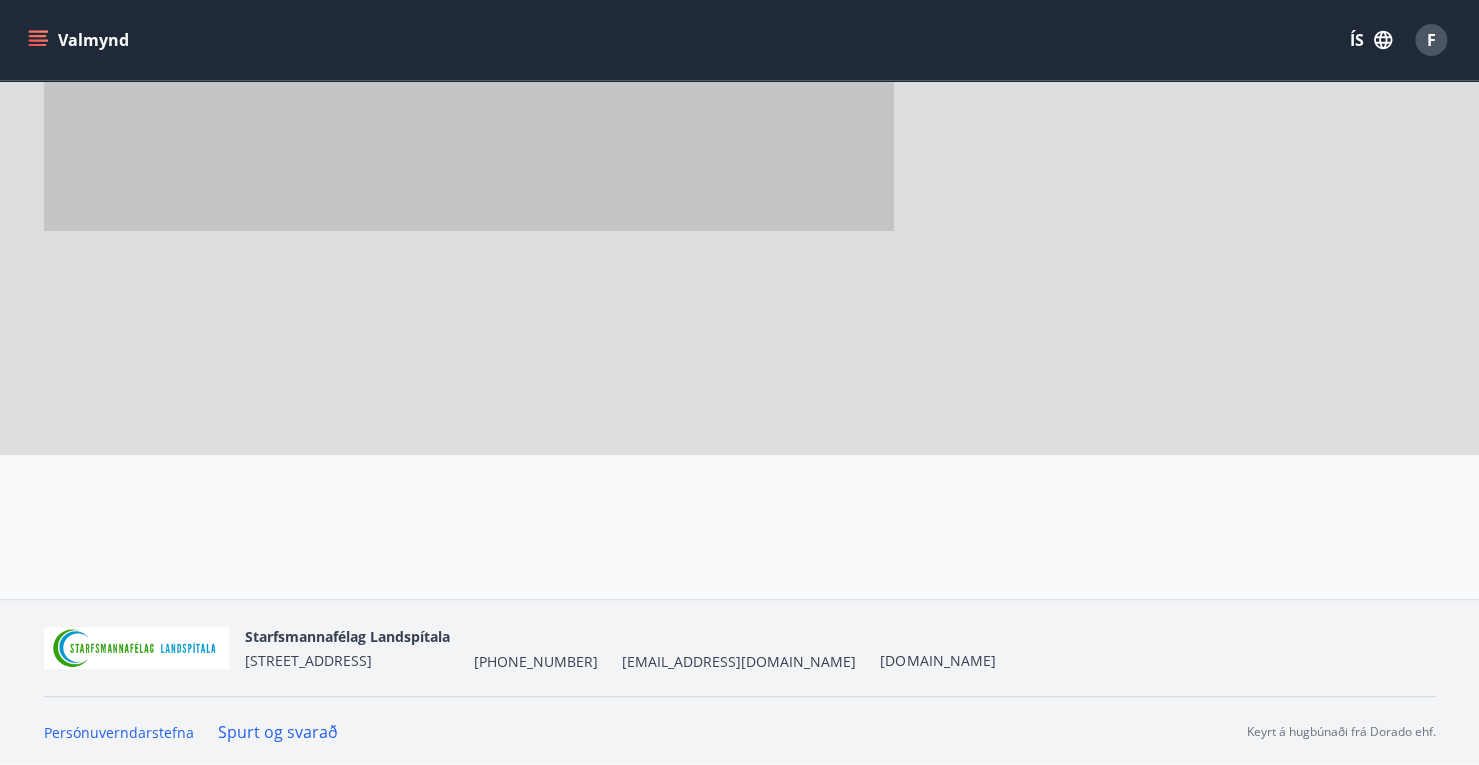 scroll, scrollTop: 146, scrollLeft: 0, axis: vertical 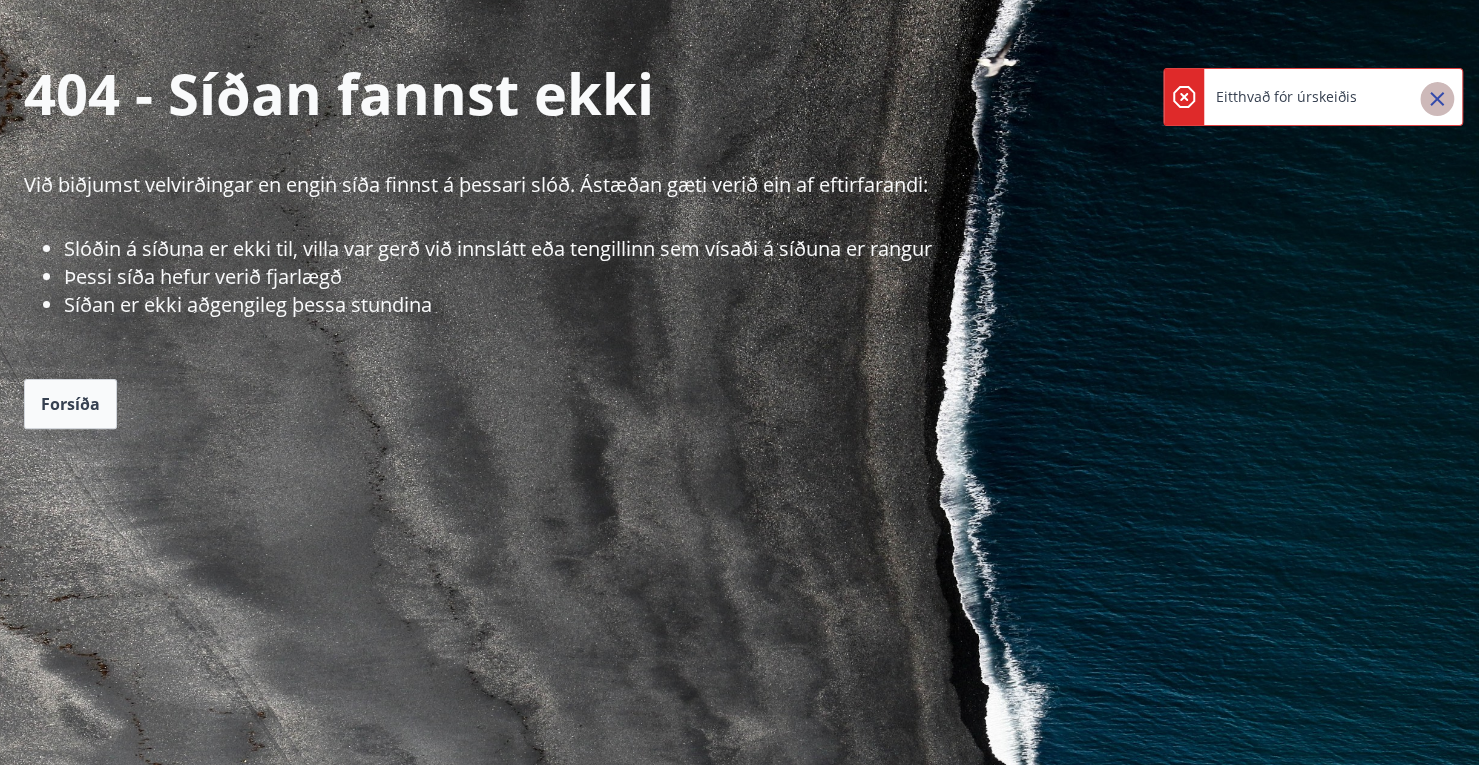 click 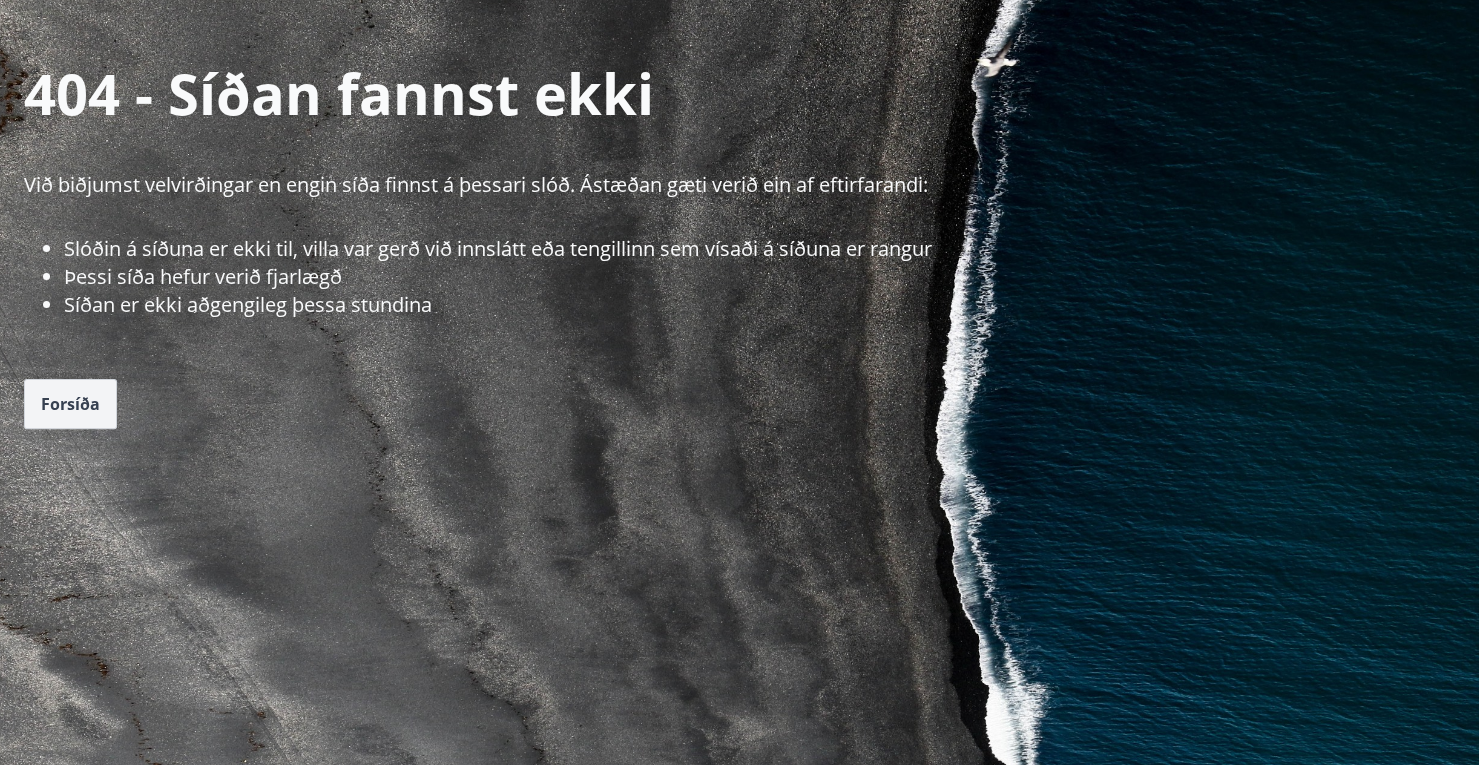 click on "Forsíða" at bounding box center [70, 404] 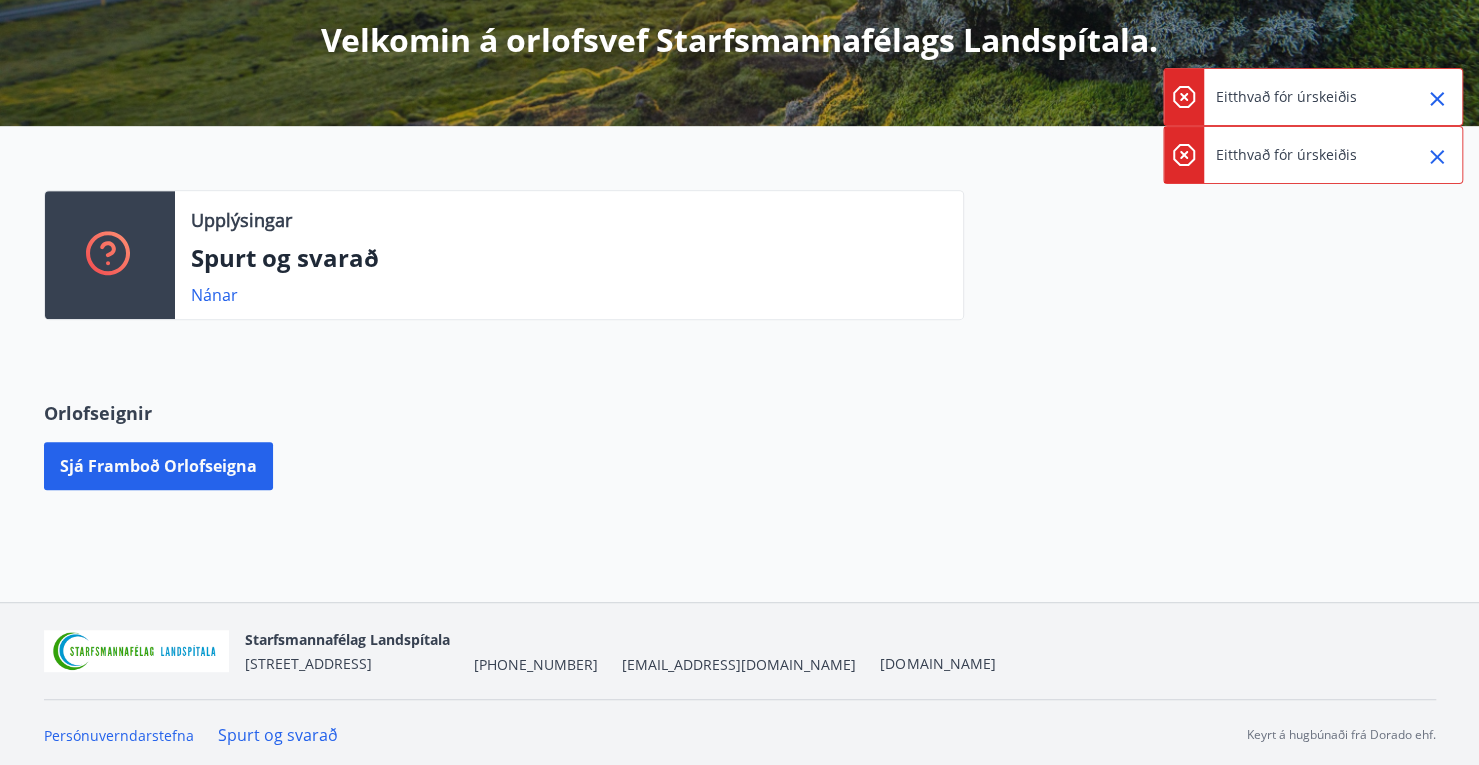 scroll, scrollTop: 376, scrollLeft: 0, axis: vertical 